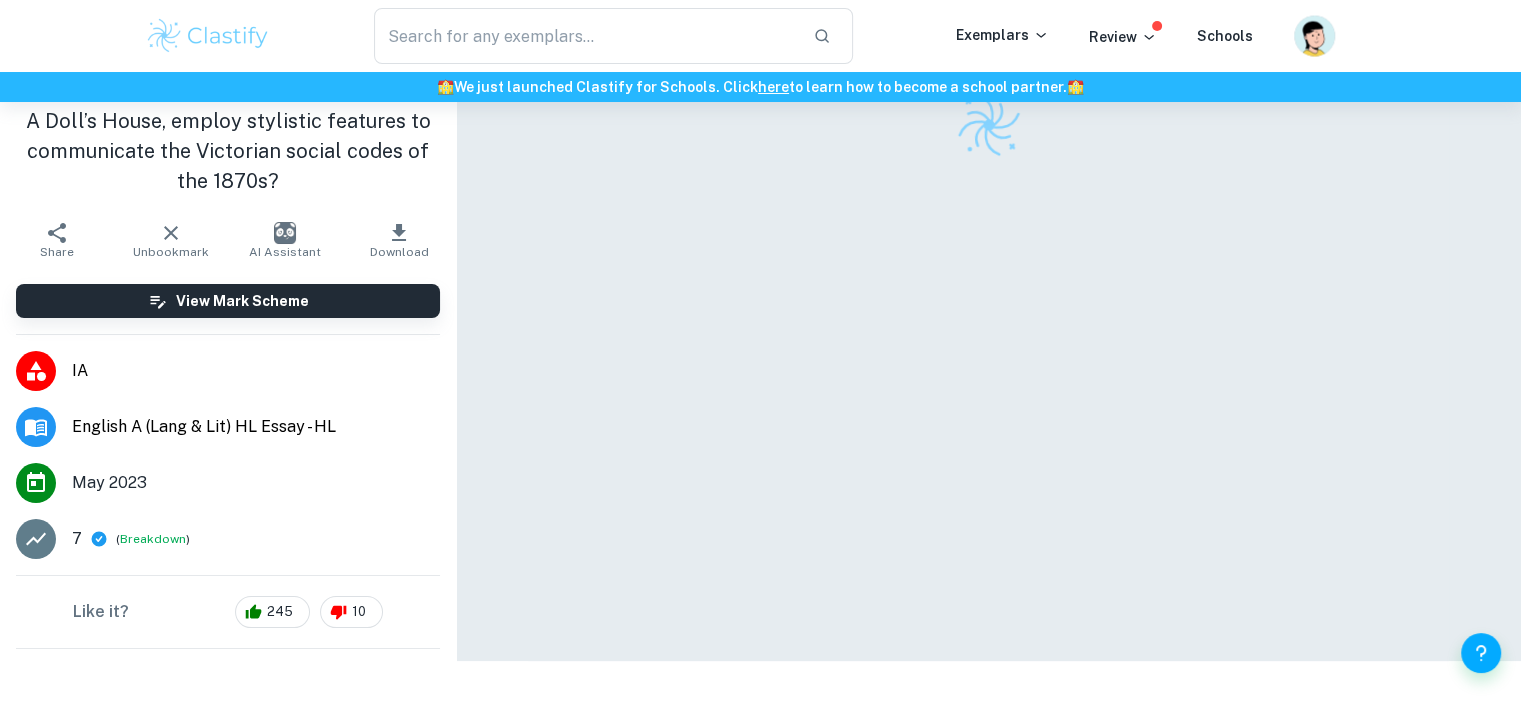 scroll, scrollTop: 0, scrollLeft: 0, axis: both 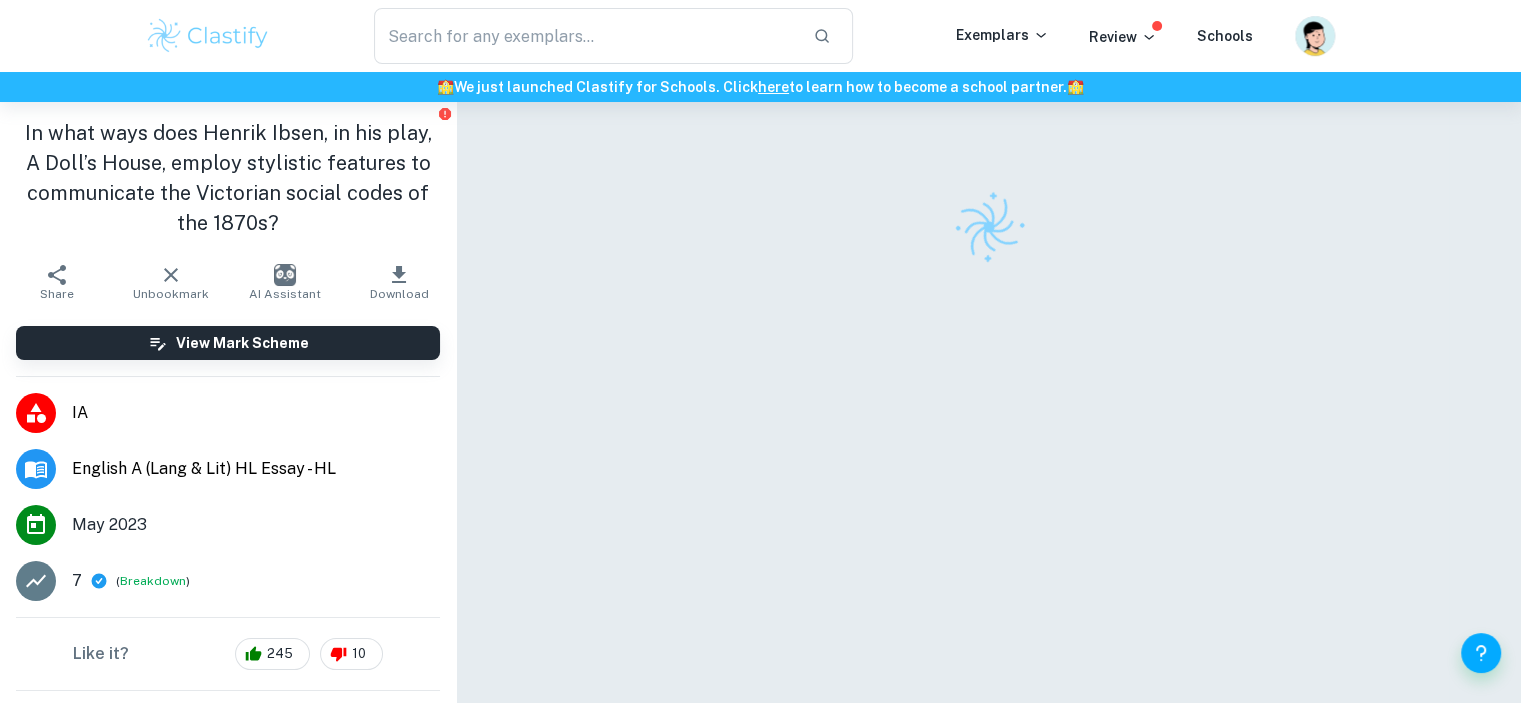 click 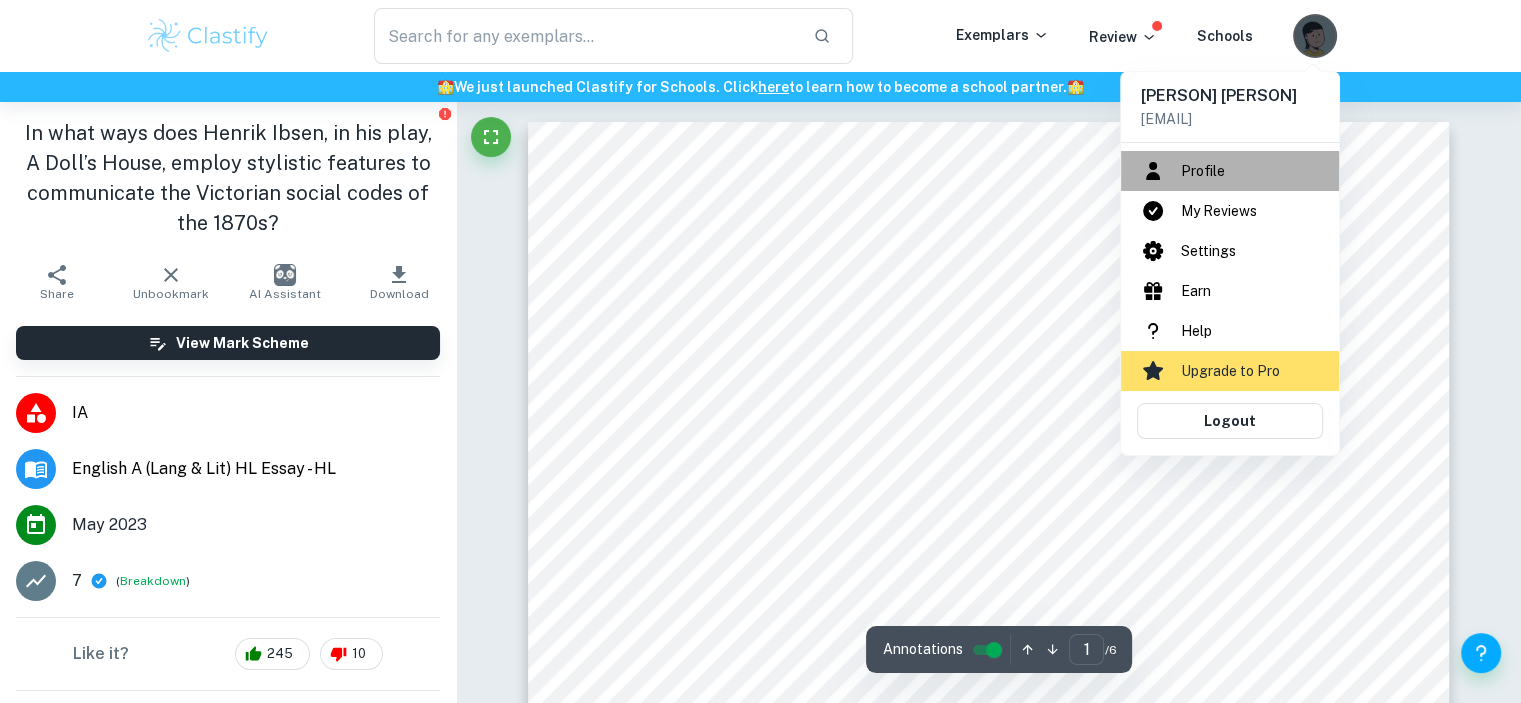 click on "Profile" at bounding box center (1230, 171) 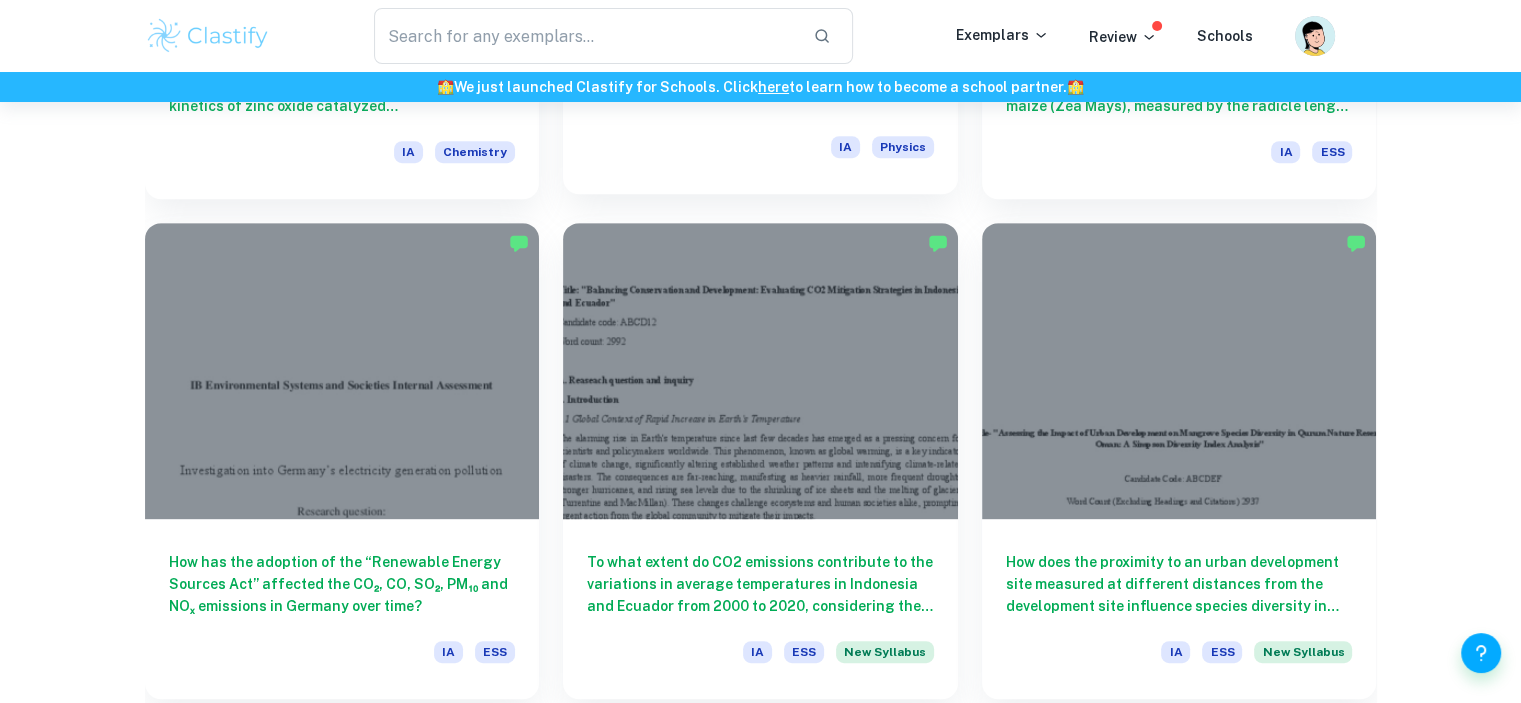 scroll, scrollTop: 1000, scrollLeft: 0, axis: vertical 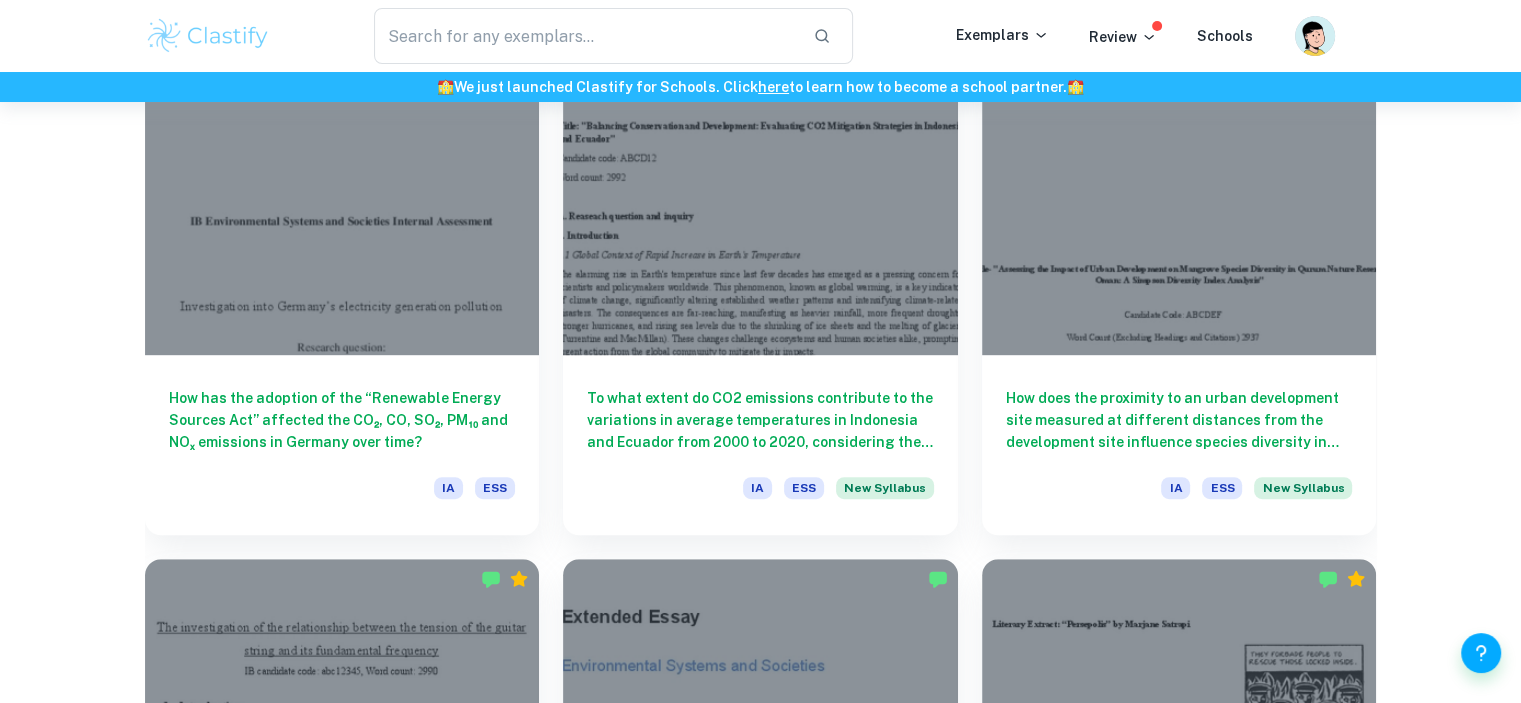 click at bounding box center [760, 207] 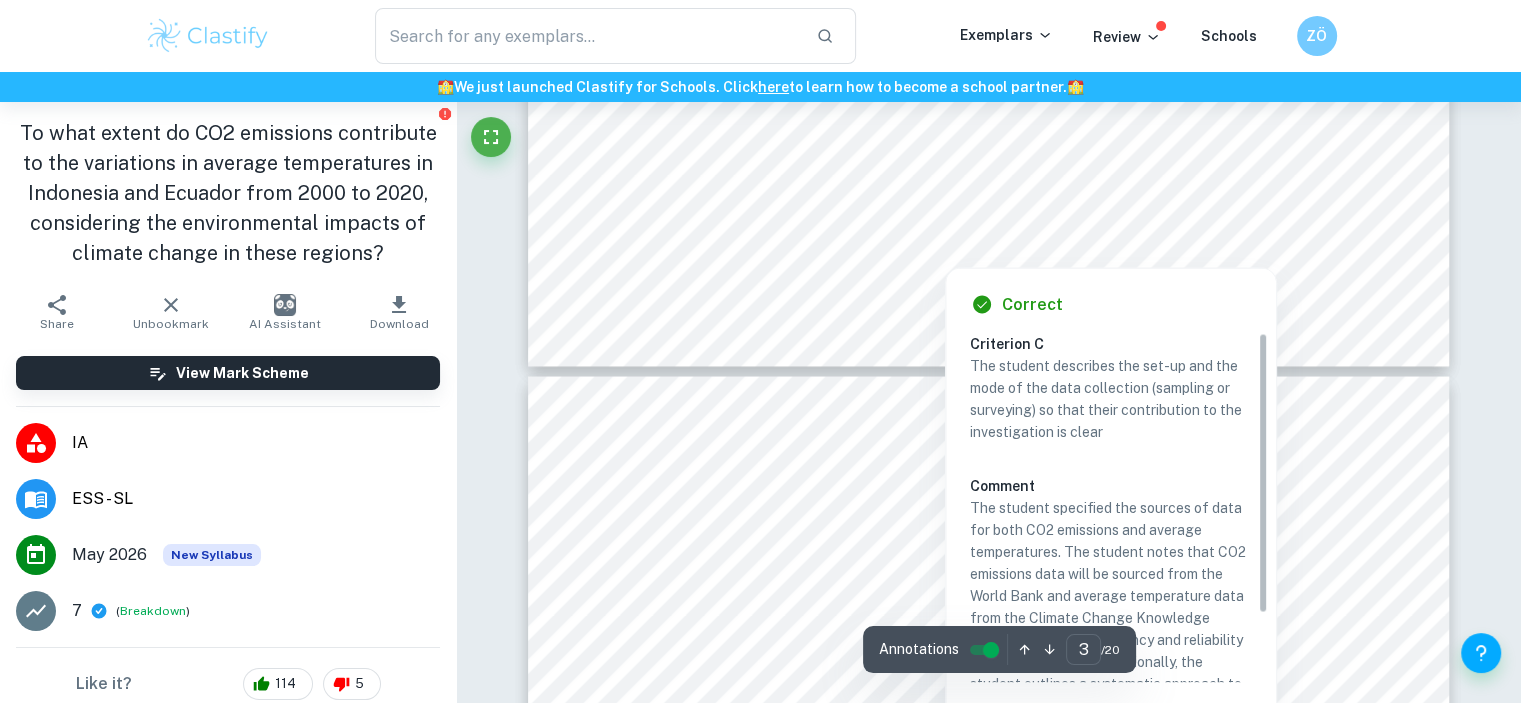 scroll, scrollTop: 3600, scrollLeft: 0, axis: vertical 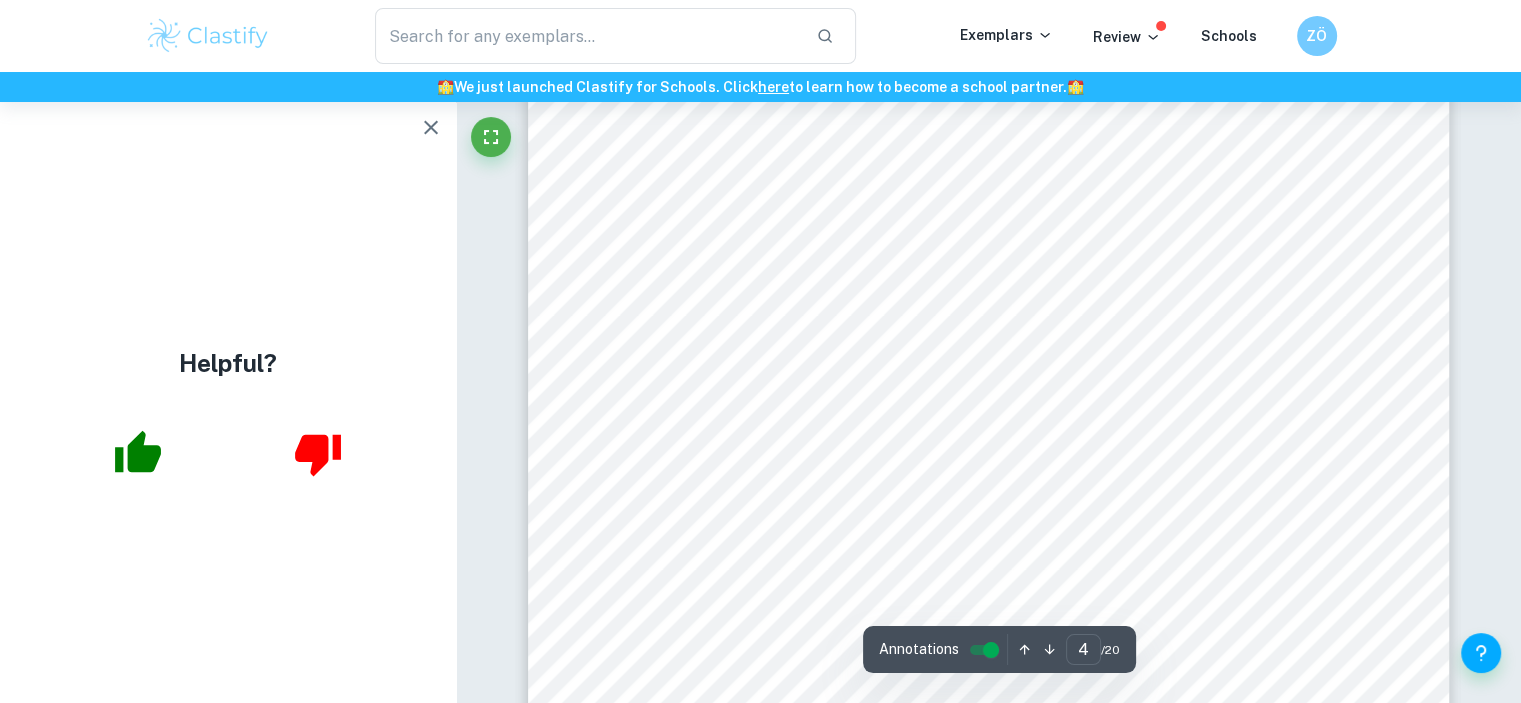 click 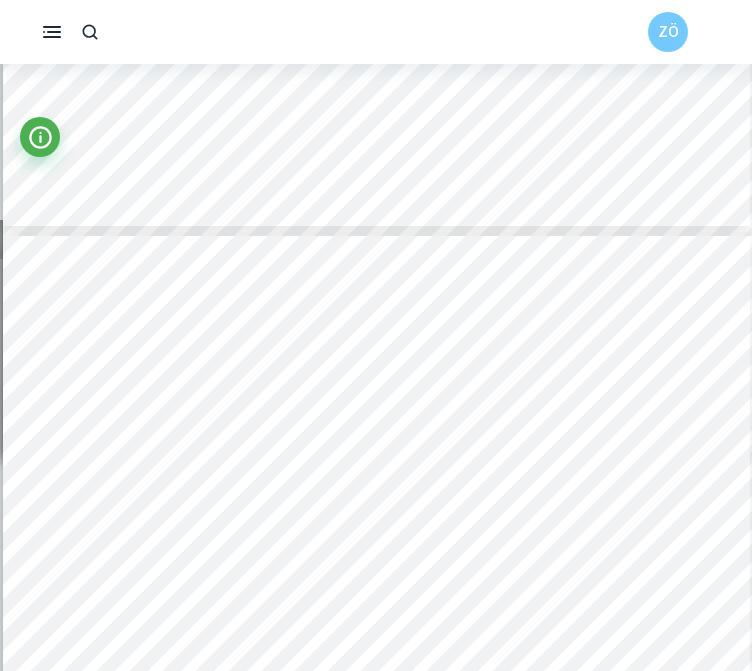 scroll, scrollTop: 4400, scrollLeft: 0, axis: vertical 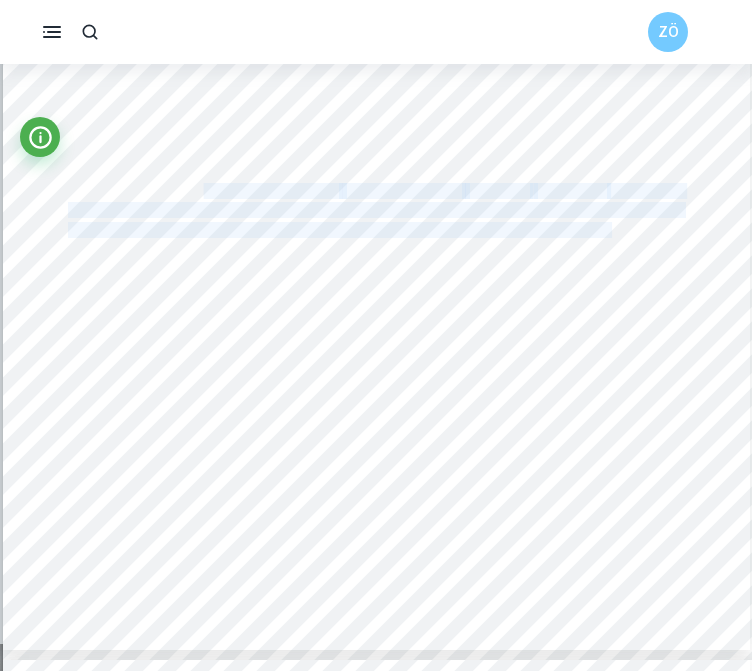 drag, startPoint x: 204, startPoint y: 191, endPoint x: 611, endPoint y: 223, distance: 408.25604 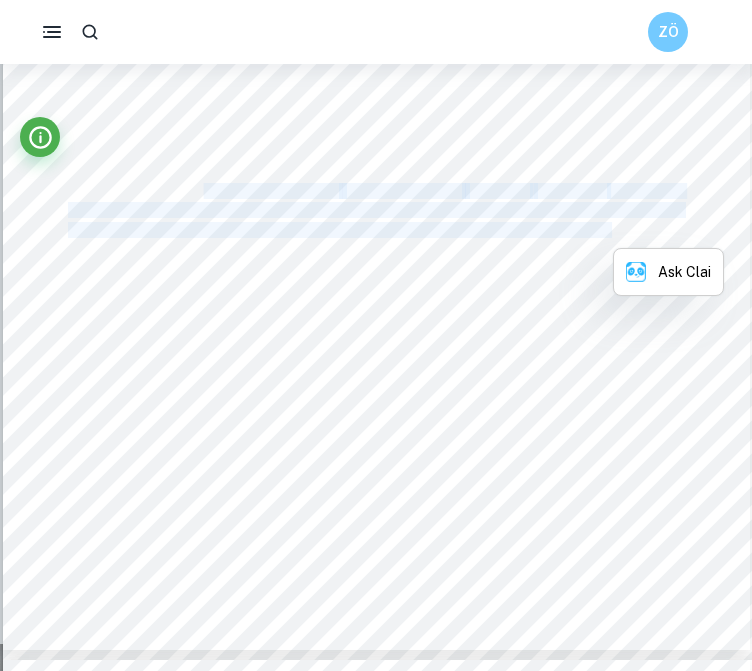 click on "between CO2 emissions and average temperature variations over two decades. Additionally, using" at bounding box center (375, 230) 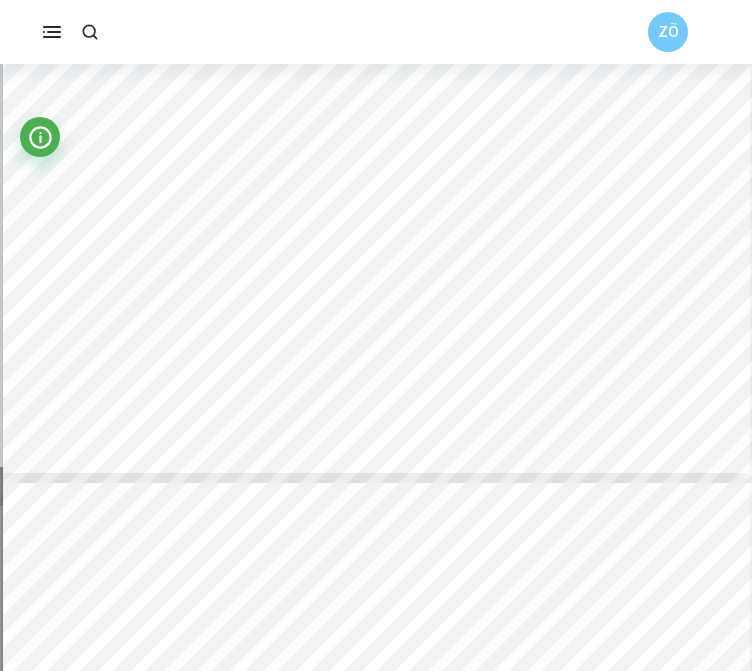 scroll, scrollTop: 3640, scrollLeft: 0, axis: vertical 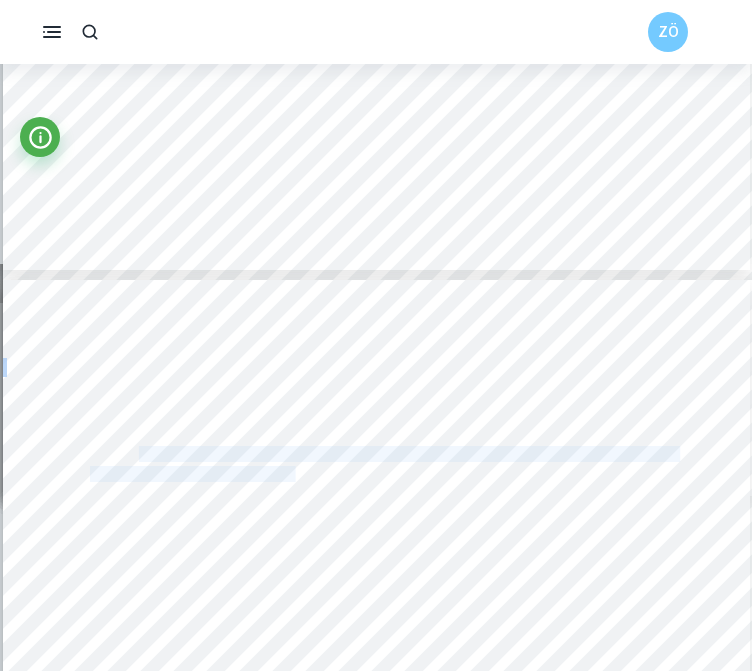 drag, startPoint x: 139, startPoint y: 451, endPoint x: 294, endPoint y: 477, distance: 157.16551 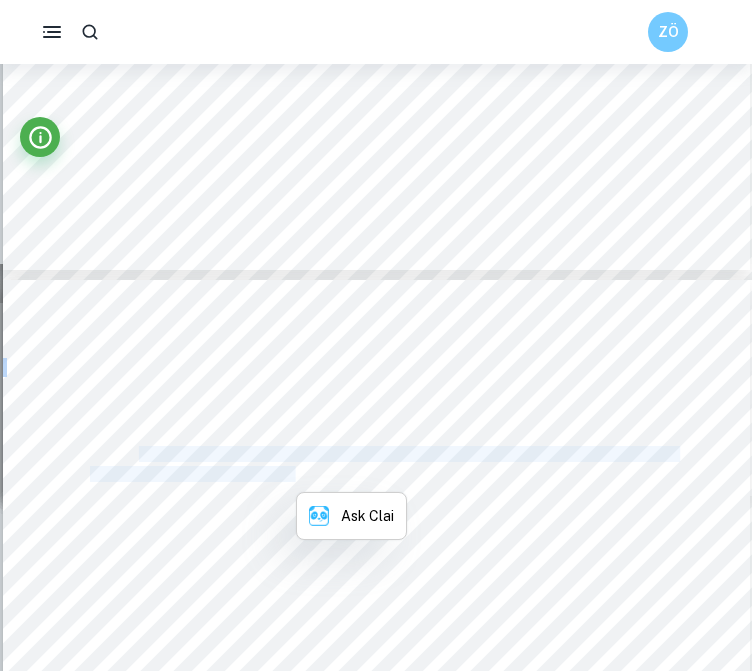 click on "10 minute breaks every hour (Etheridge). Additionally, maintaining proper posture and using" at bounding box center (383, 474) 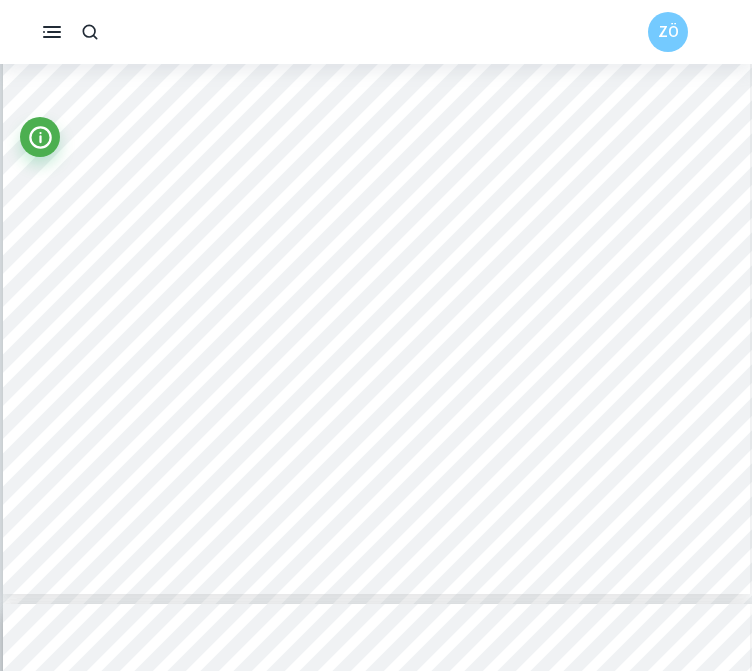 scroll, scrollTop: 4182, scrollLeft: 0, axis: vertical 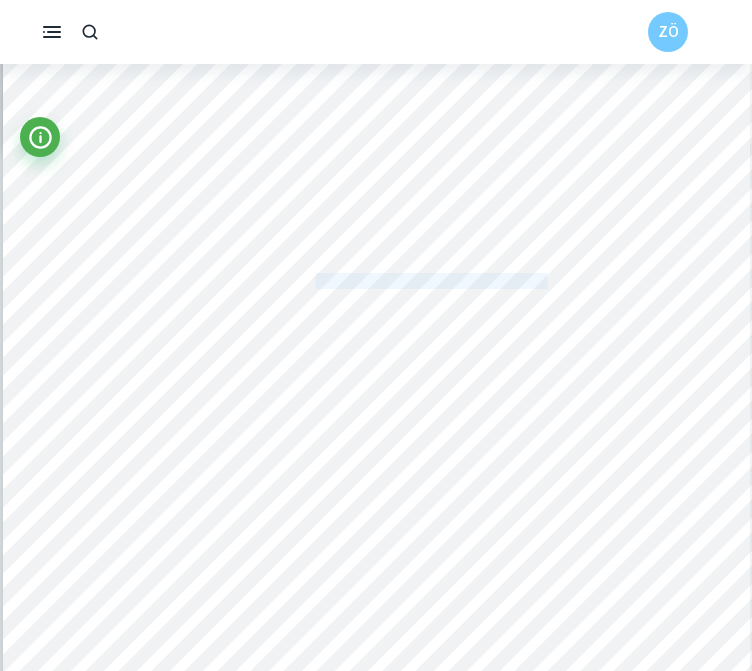 drag, startPoint x: 316, startPoint y: 275, endPoint x: 548, endPoint y: 279, distance: 232.03448 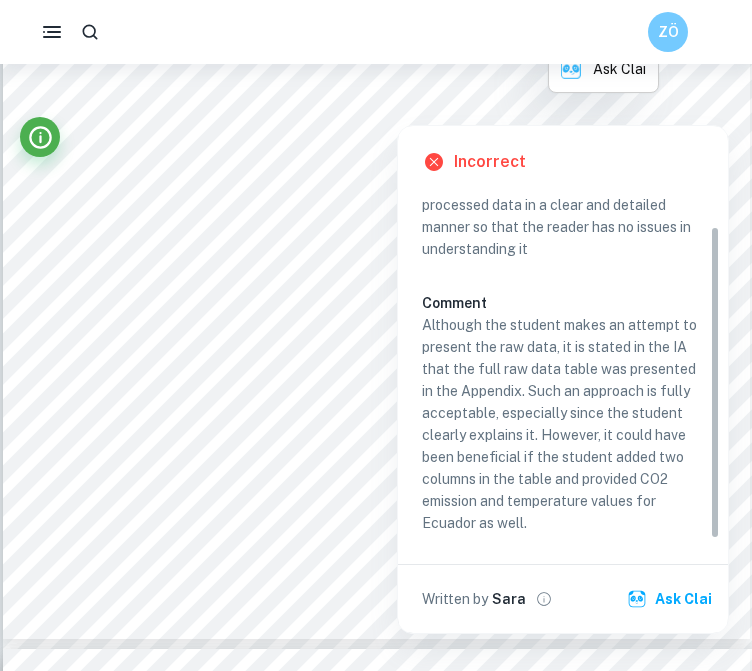 scroll, scrollTop: 4482, scrollLeft: 0, axis: vertical 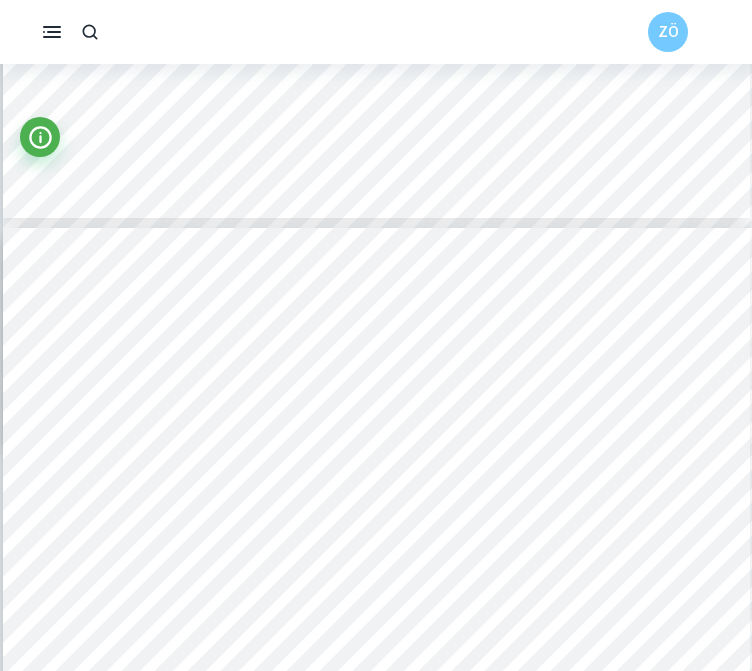 type on "6" 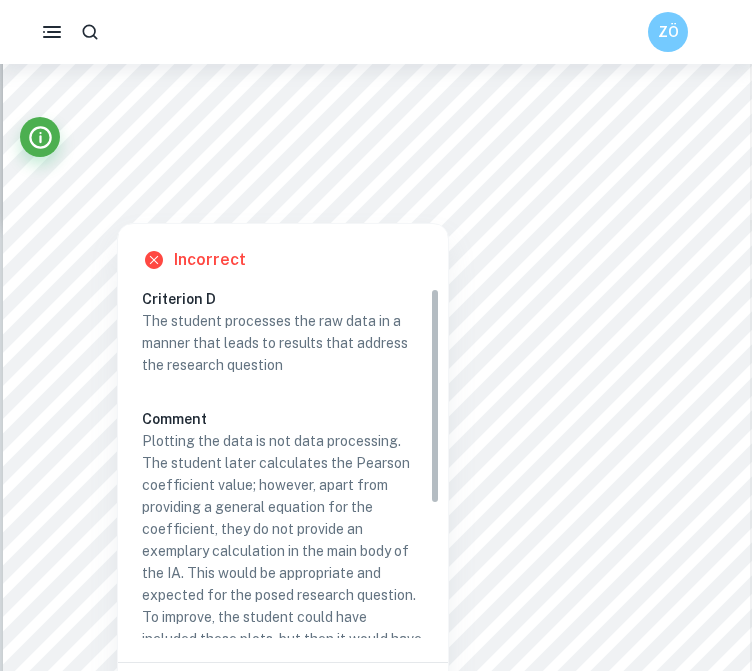 scroll, scrollTop: 5182, scrollLeft: 0, axis: vertical 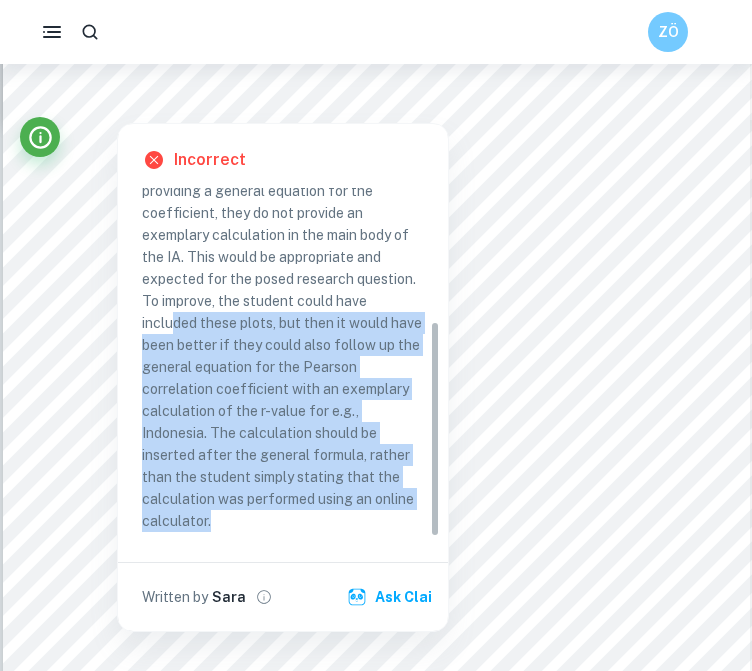 drag, startPoint x: 176, startPoint y: 323, endPoint x: 378, endPoint y: 515, distance: 278.6898 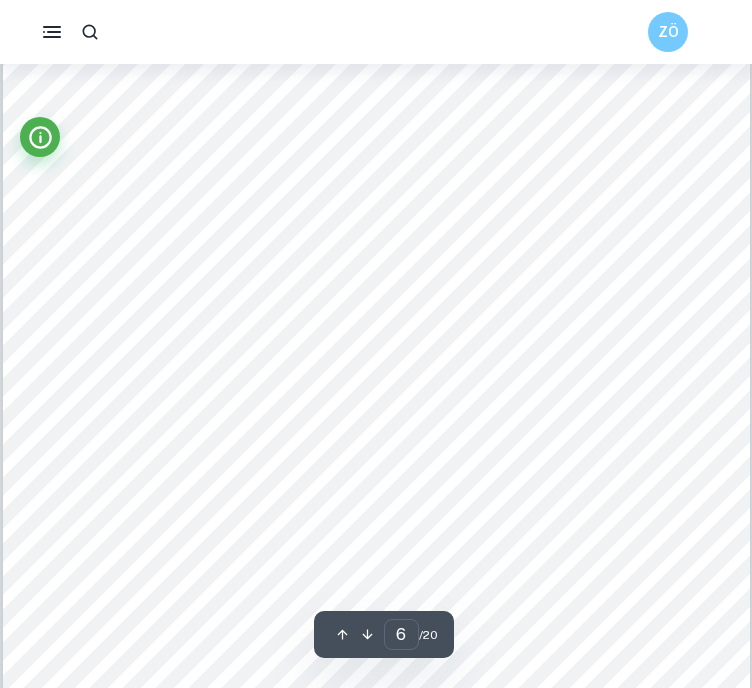 scroll, scrollTop: 5382, scrollLeft: 0, axis: vertical 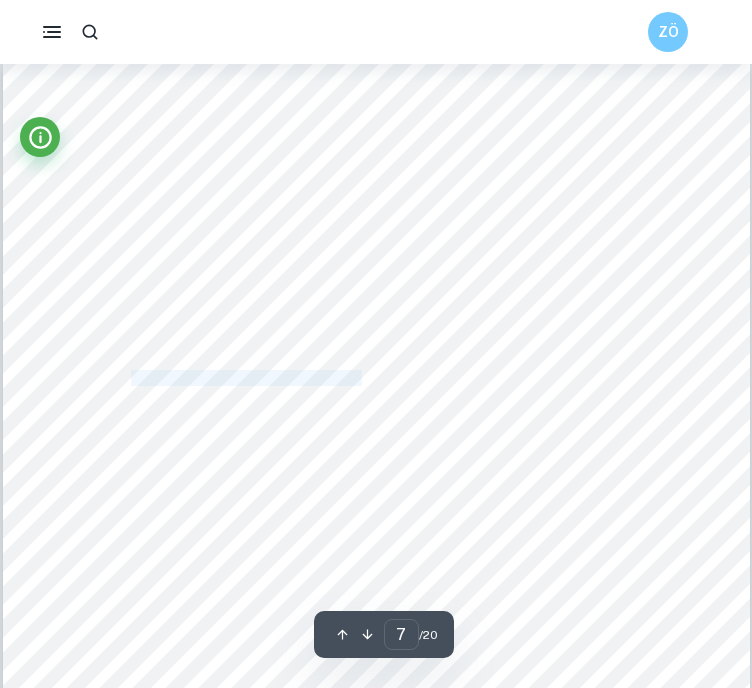 drag, startPoint x: 129, startPoint y: 375, endPoint x: 360, endPoint y: 378, distance: 231.01949 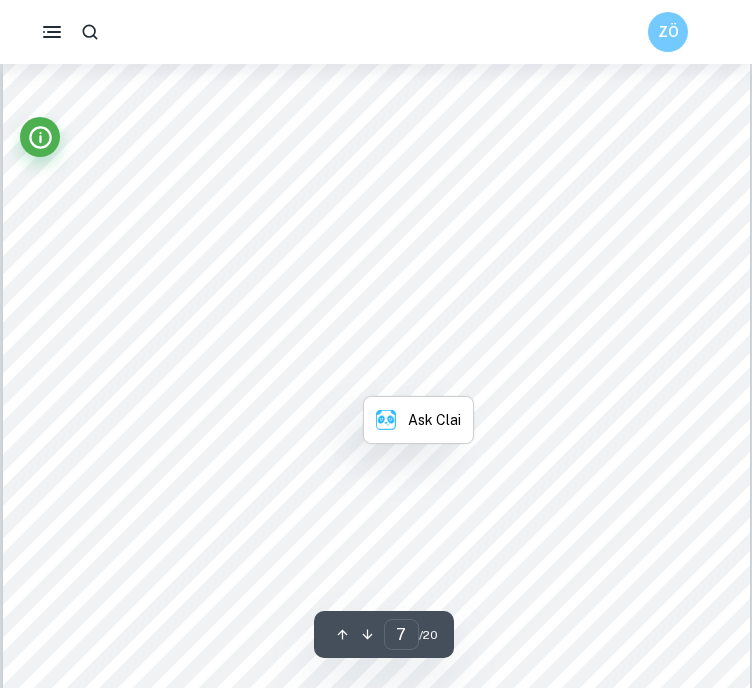 click on "The calculations were performed based on the values for Indonesia and Ecuador respectively, yielding the" at bounding box center [375, 412] 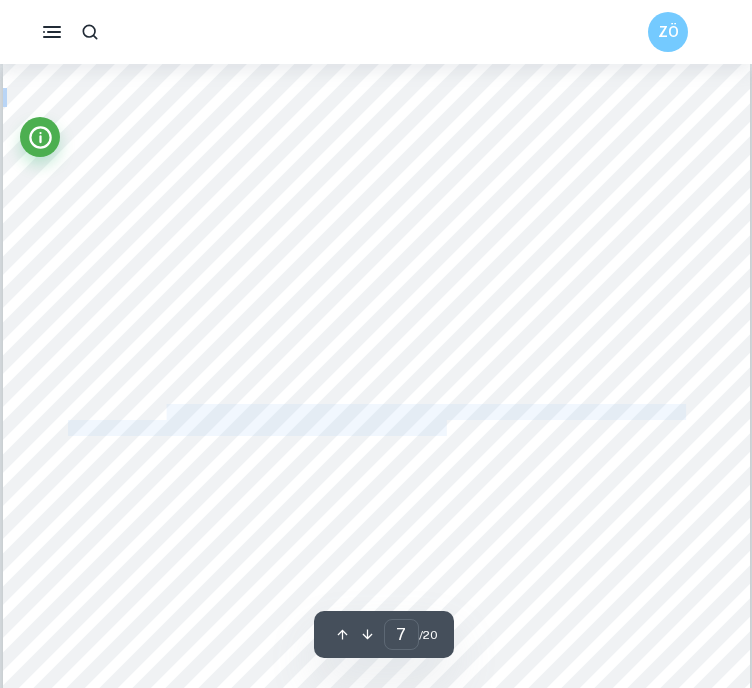 drag, startPoint x: 167, startPoint y: 415, endPoint x: 387, endPoint y: 423, distance: 220.1454 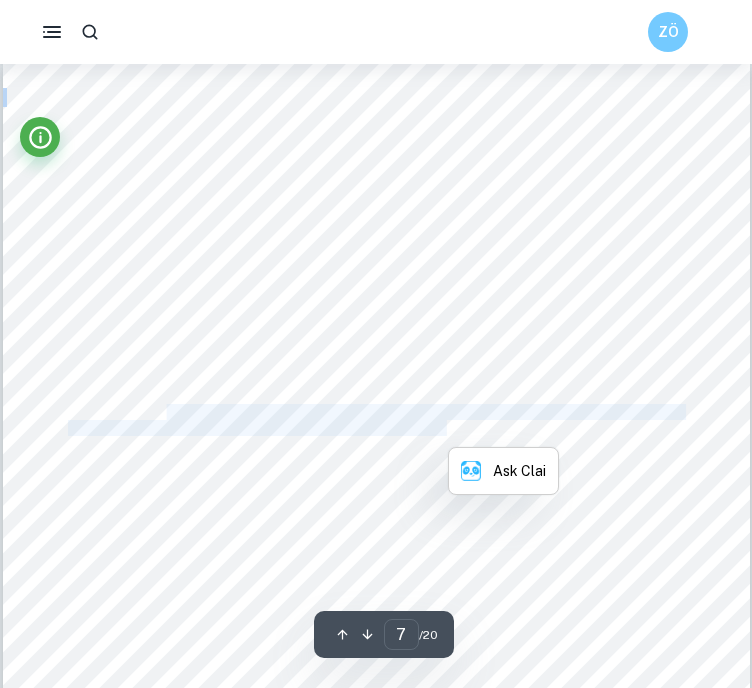 click on "following graphs. The X and Y values and Pearson9s correlation test calculations are presented in detail" at bounding box center (375, 428) 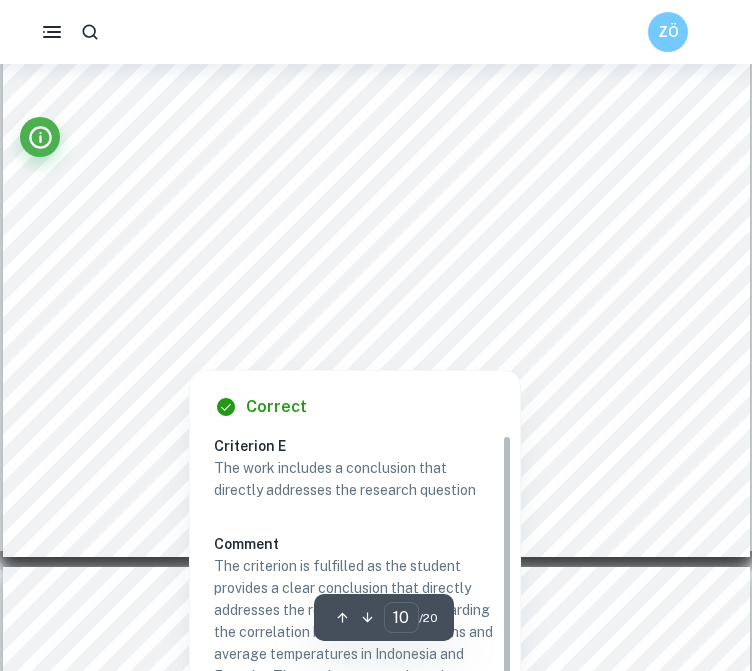 scroll, scrollTop: 9477, scrollLeft: 0, axis: vertical 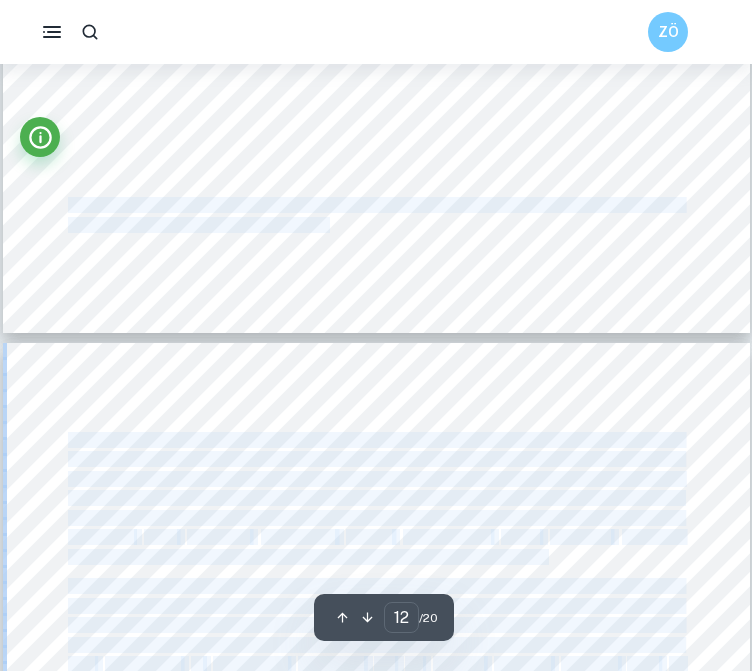 drag, startPoint x: 363, startPoint y: 234, endPoint x: 159, endPoint y: 257, distance: 205.29248 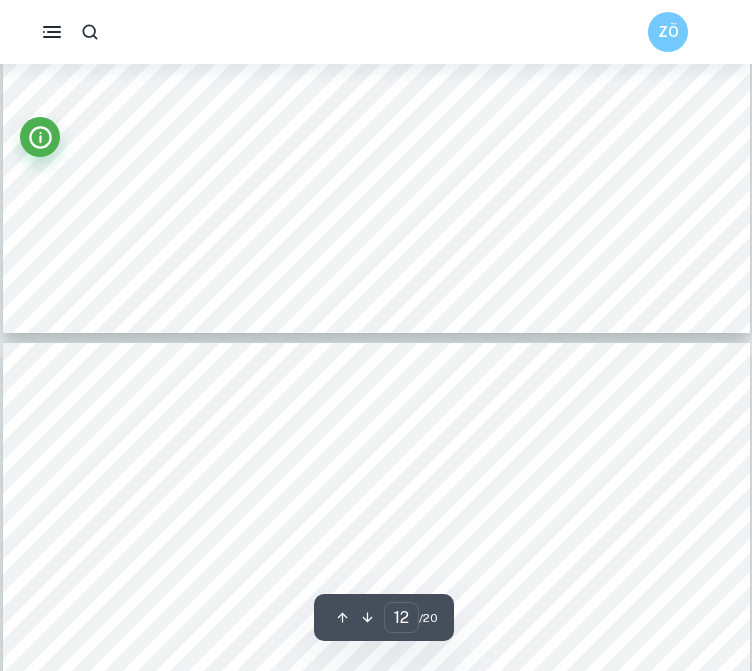 click on "proposed solution is to transition from reliance on fossil fuels, which emit CO2, to hydroelectric power." at bounding box center [375, 186] 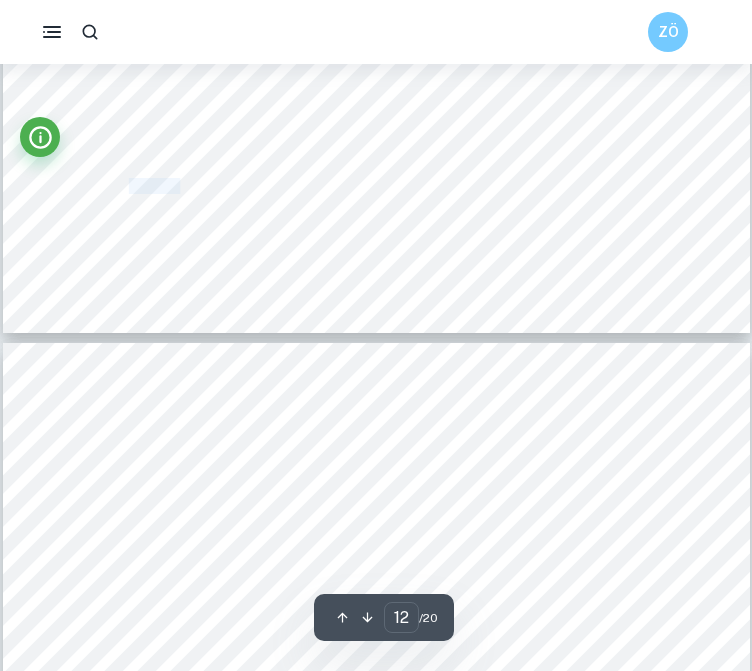 click on "proposed solution is to transition from reliance on fossil fuels, which emit CO2, to hydroelectric power." at bounding box center [375, 186] 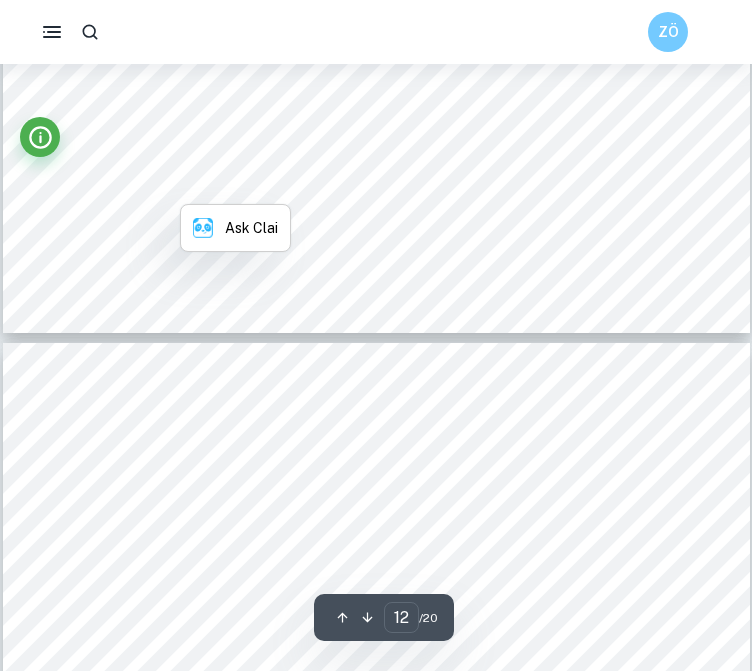 click on "proposed solution is to transition from reliance on fossil fuels, which emit CO2, to hydroelectric power." at bounding box center [375, 186] 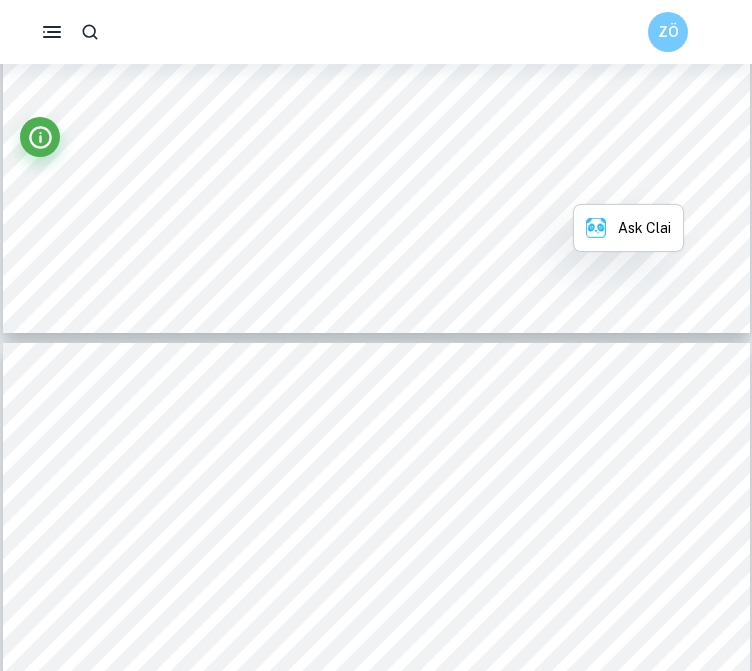 click on "proposed solution is to transition from reliance on fossil fuels, which emit CO2, to hydroelectric power." at bounding box center [375, 186] 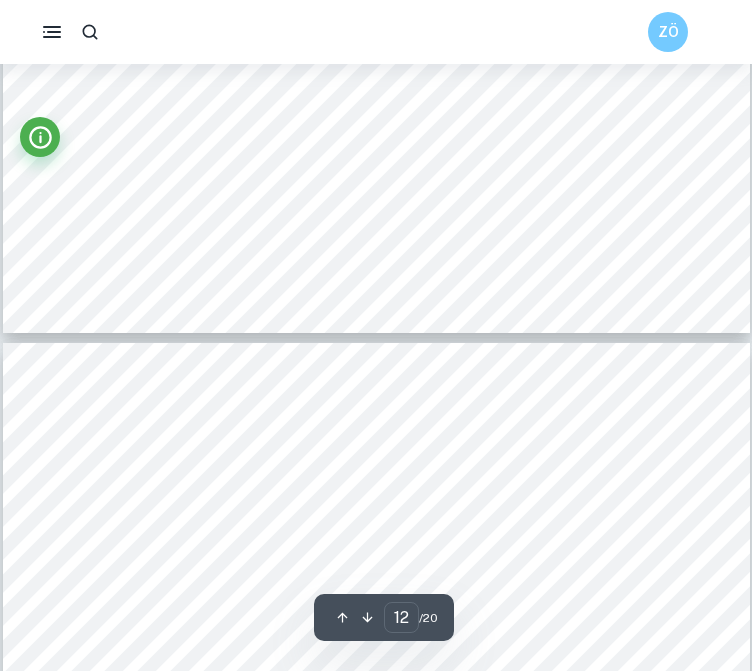 click on "11 broad generalizations globally due to regional differences. For instance, melting ice sheets in Greenland enhance the albedo effect, cooling temperatures and potentially obscuring the true relationship between CO2 emissions and average temperatures. Thus, while a correlation exists, it may be partially masked by opposing environmental factors. F. Evaluation The strength of this investigation is rooted in the use of data from the World Bank Group, which enhances credibility due to the institution's rigorous methodologies (Kandpal et al.). This likely contributed to the statistical significance of the findings, which are consistent with established scientific theory. However, relying solely on a single source may introduce potential inaccuracies. Both CO2 emissions and temperature are complex measurements that can vary significantly based on data collection methods and technologies. To strengthen the reliability of my results, I can verify the data against other reputable sources, such as ncdc.noaa.gov." at bounding box center [376, -150] 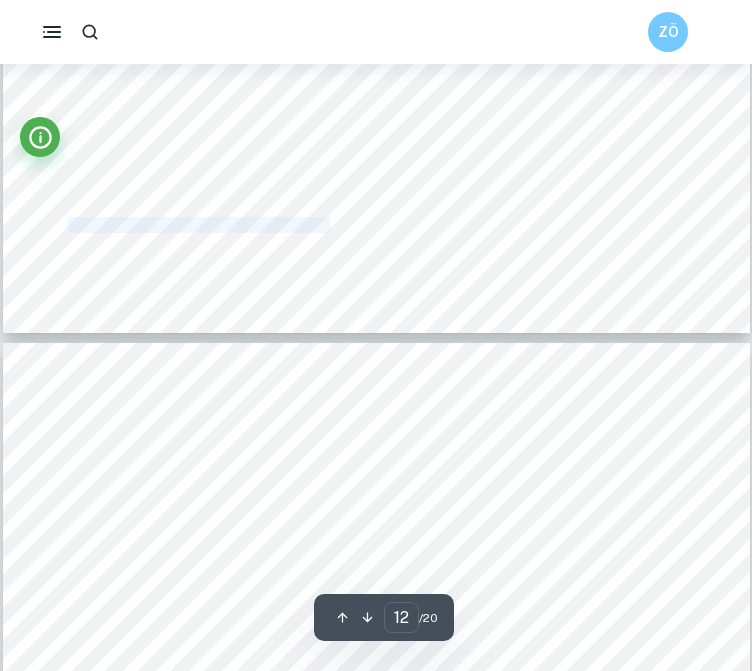 drag, startPoint x: 168, startPoint y: 86, endPoint x: 93, endPoint y: 82, distance: 75.10659 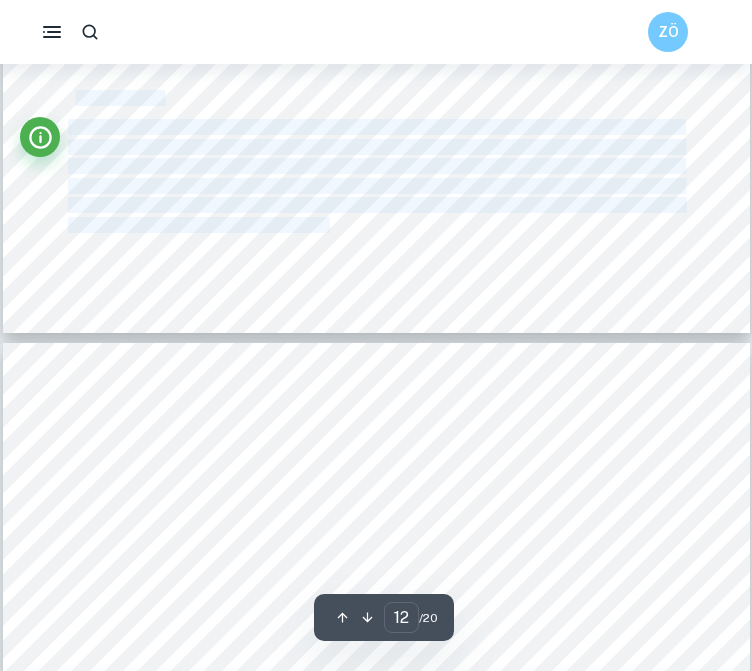 drag, startPoint x: 72, startPoint y: 95, endPoint x: 180, endPoint y: 104, distance: 108.37435 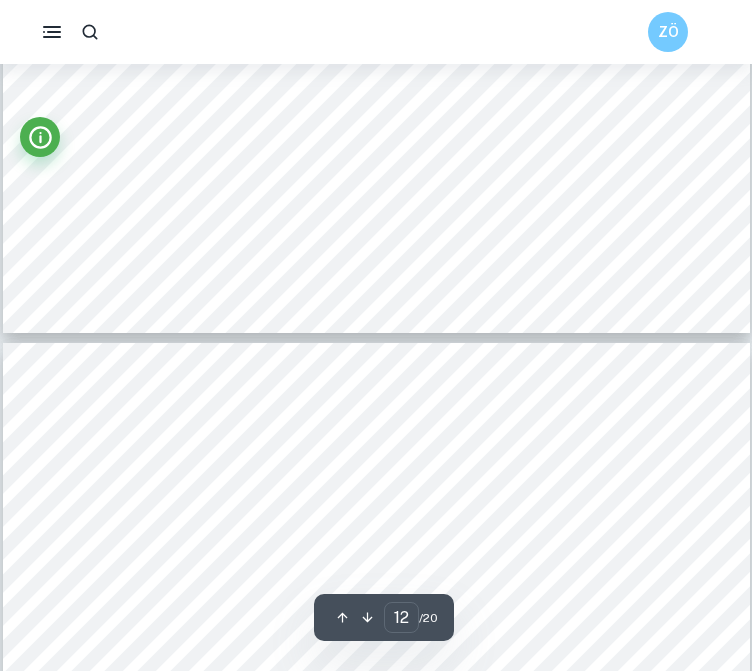click on "13. Application" at bounding box center [115, 98] 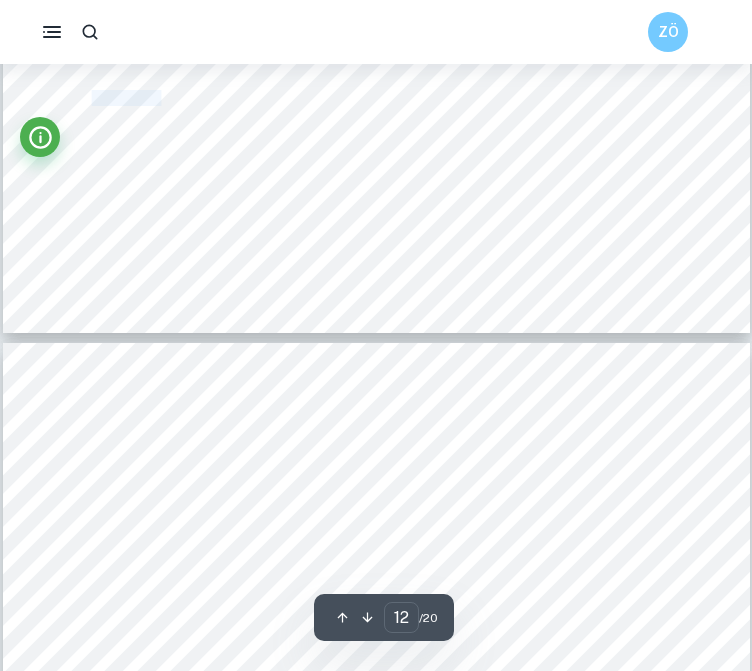 click on "13. Application" at bounding box center [115, 98] 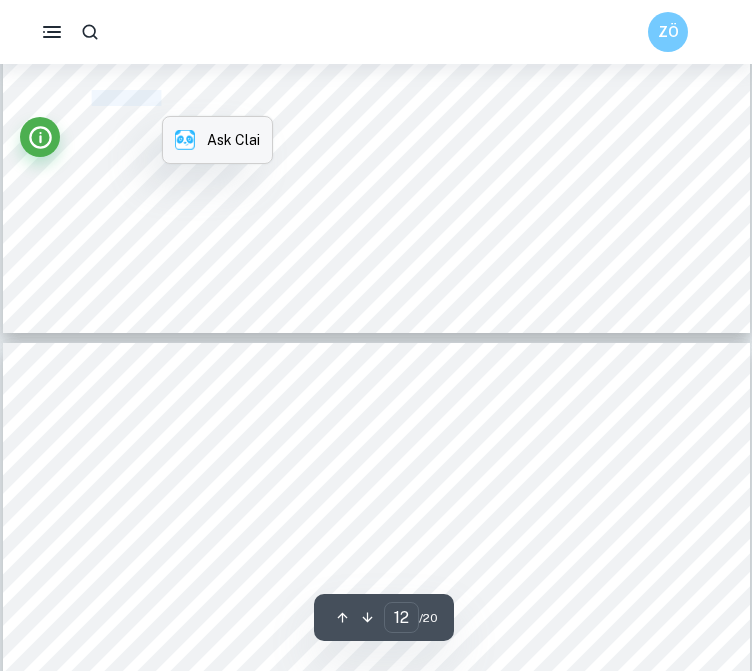 click on "Ask Clai" at bounding box center (217, 140) 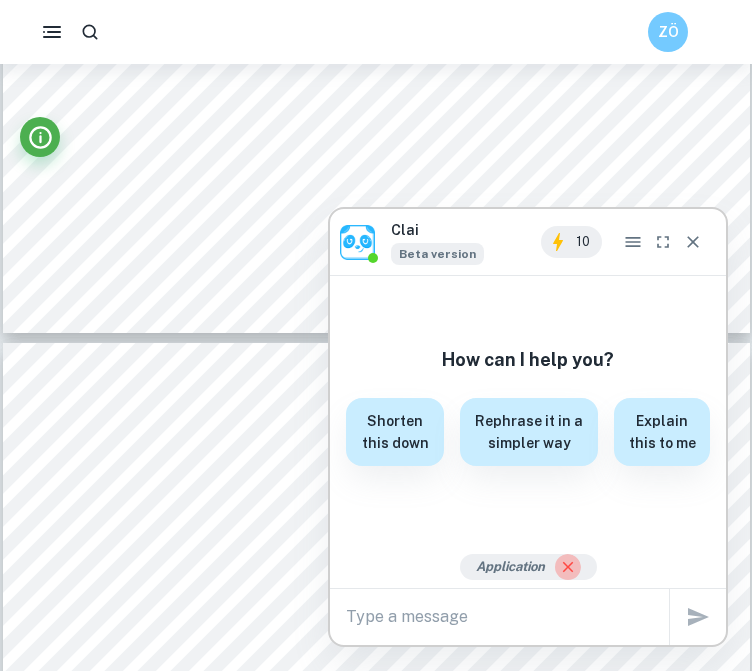 click 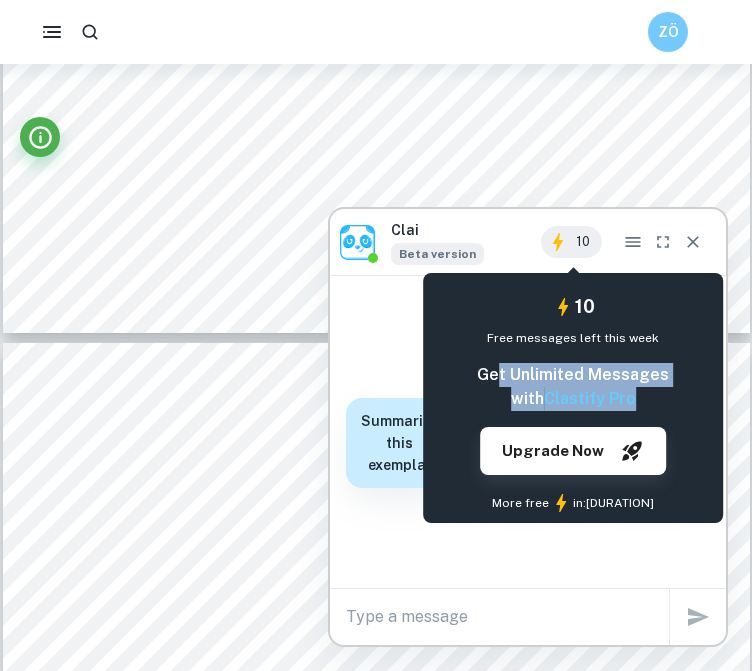 drag, startPoint x: 560, startPoint y: 392, endPoint x: 485, endPoint y: 372, distance: 77.62087 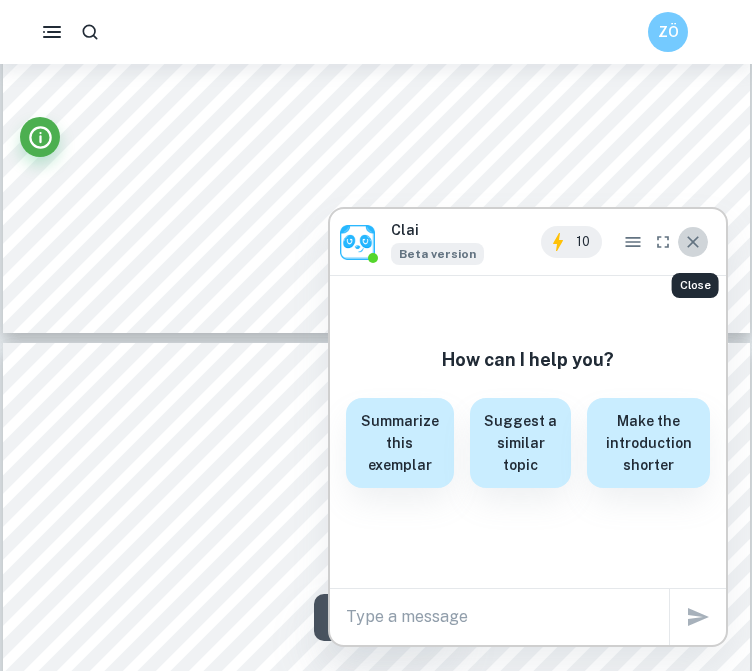 click at bounding box center (693, 242) 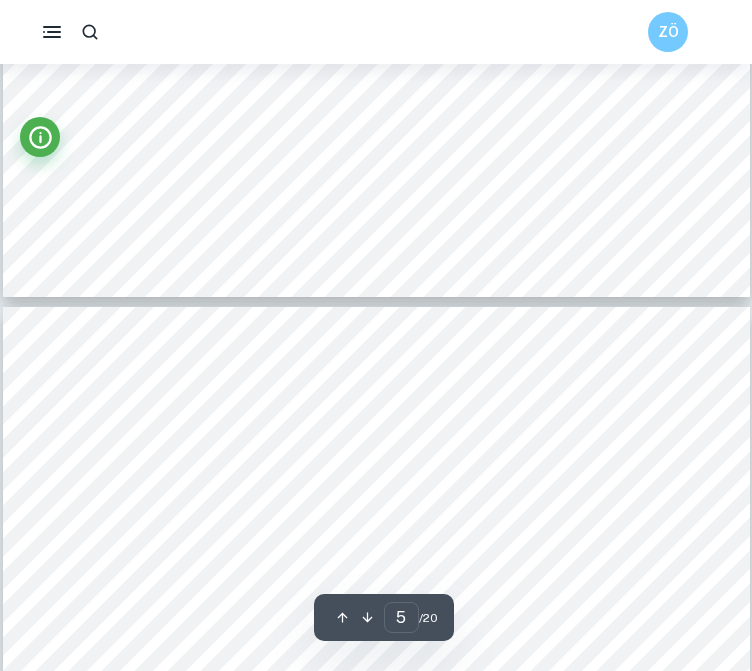 type on "6" 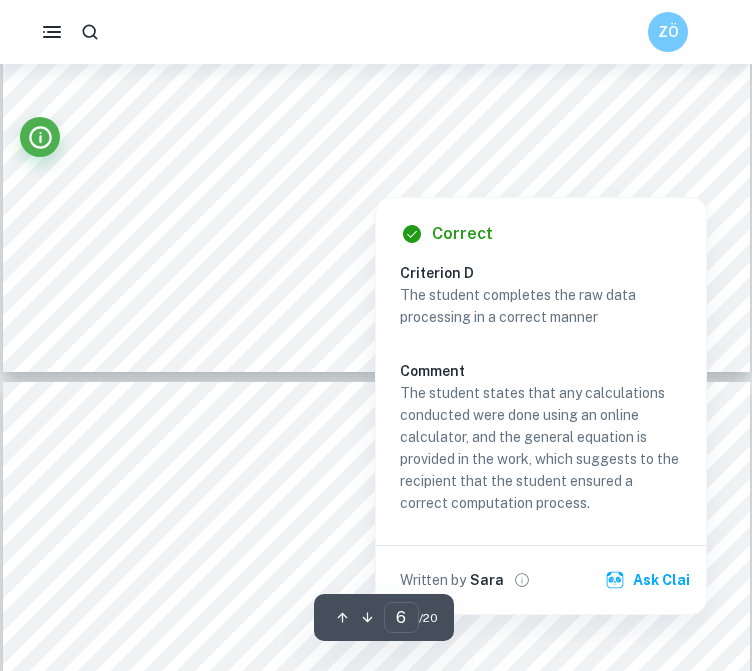 scroll, scrollTop: 5559, scrollLeft: 0, axis: vertical 